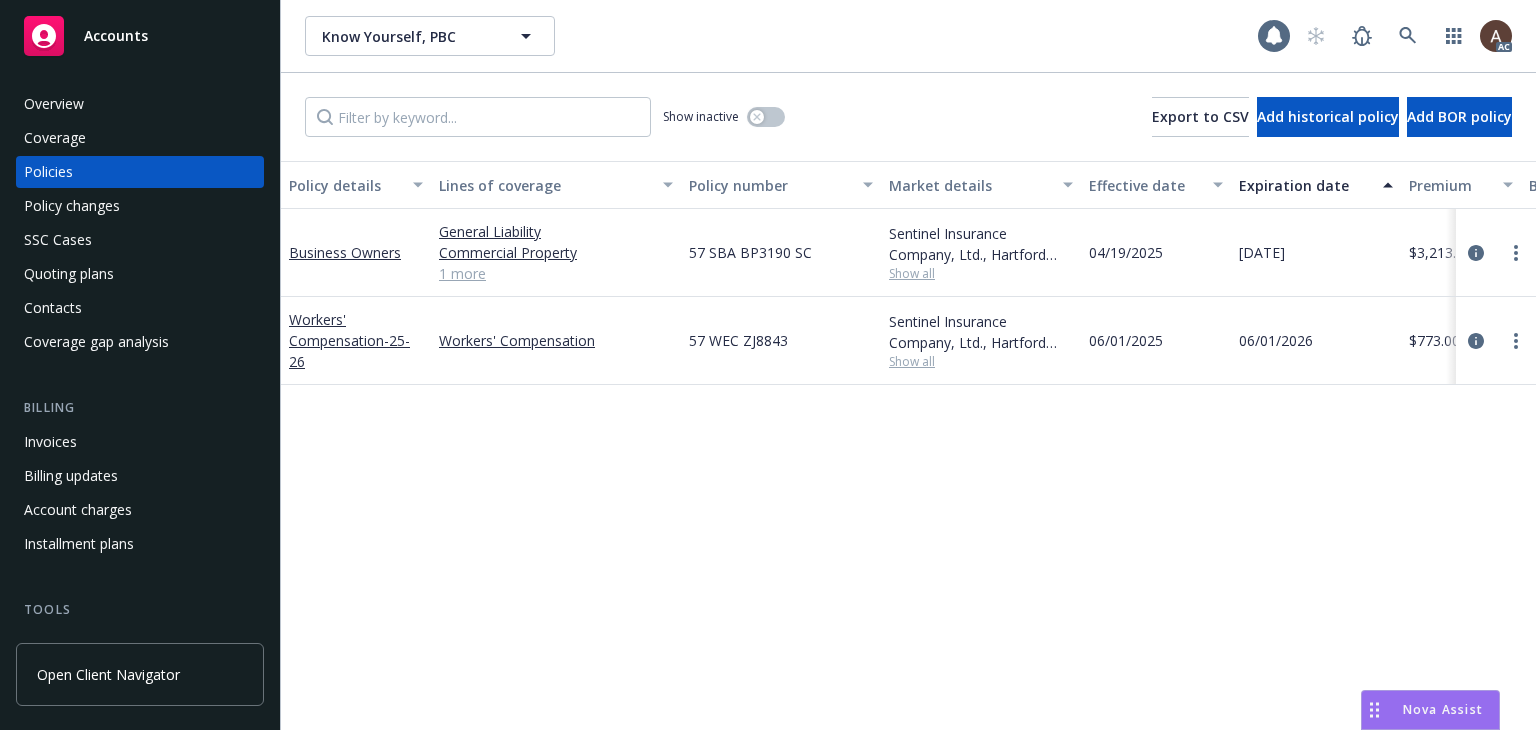 scroll, scrollTop: 0, scrollLeft: 0, axis: both 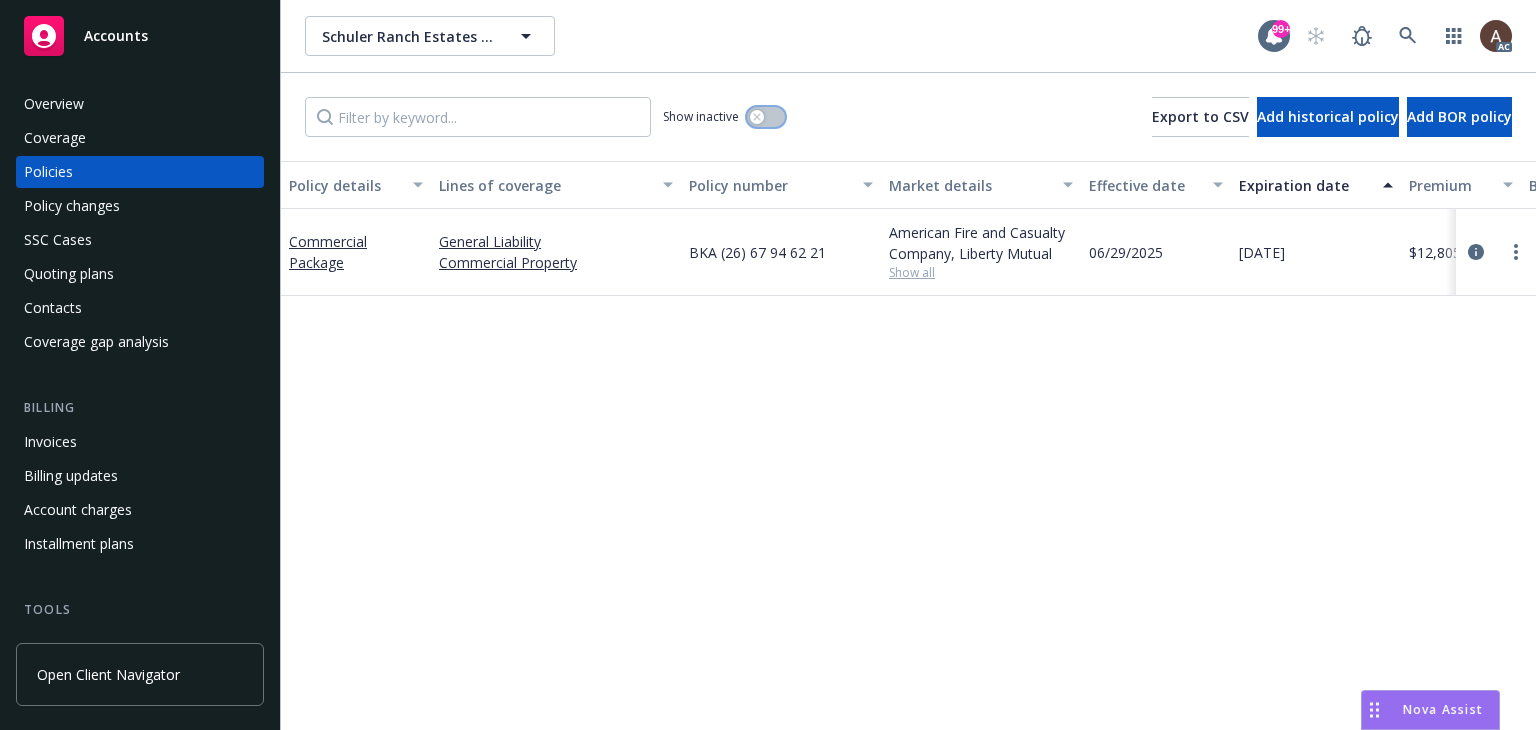 click 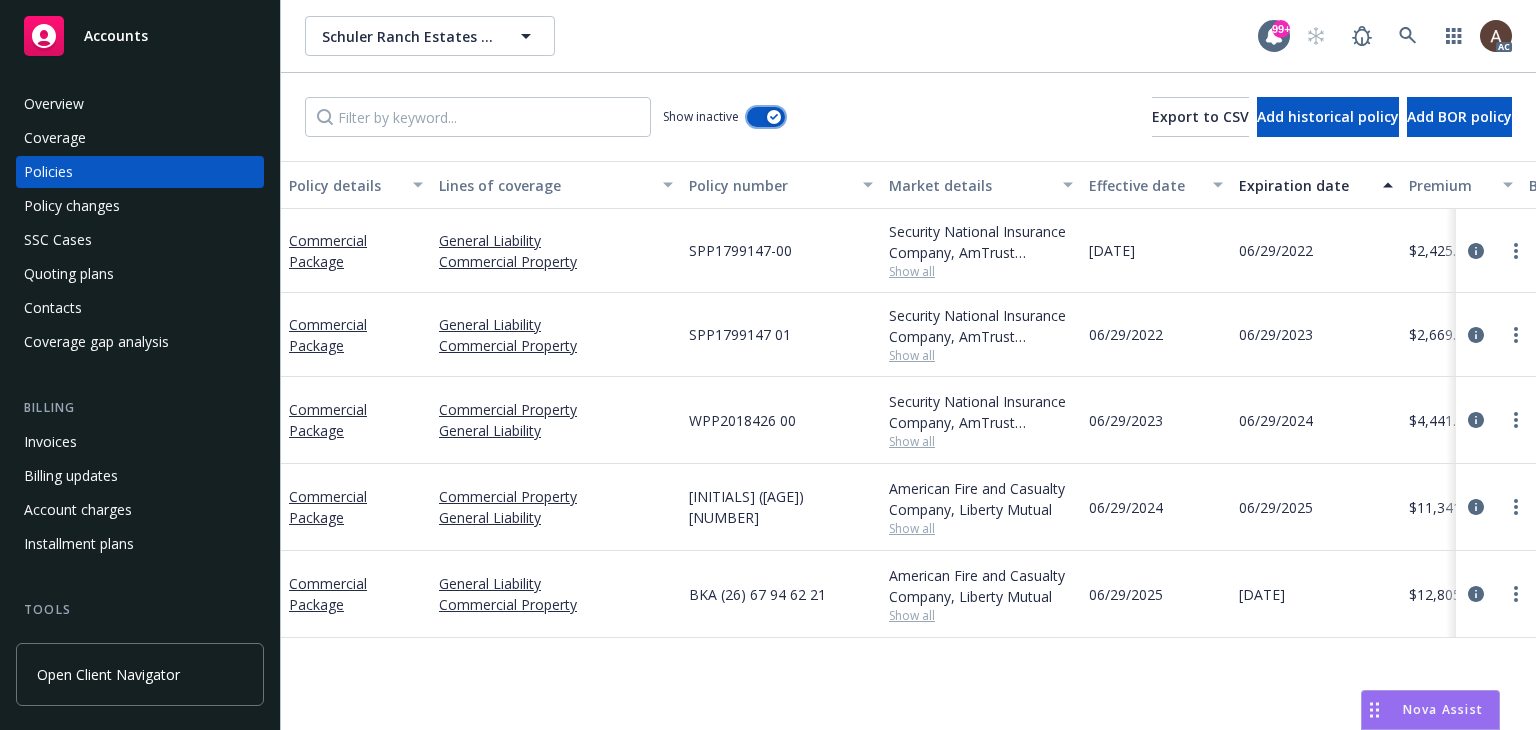 click 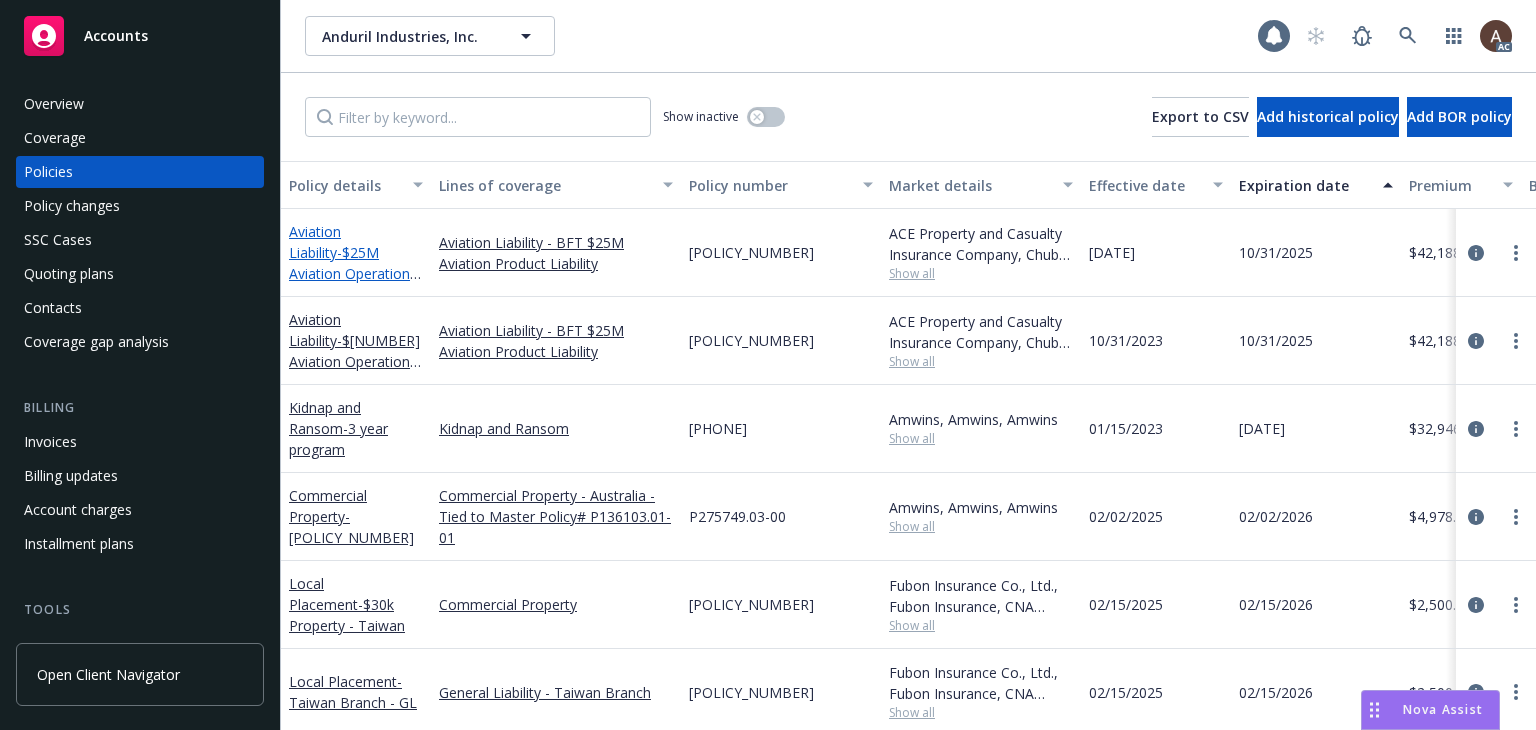 scroll, scrollTop: 0, scrollLeft: 0, axis: both 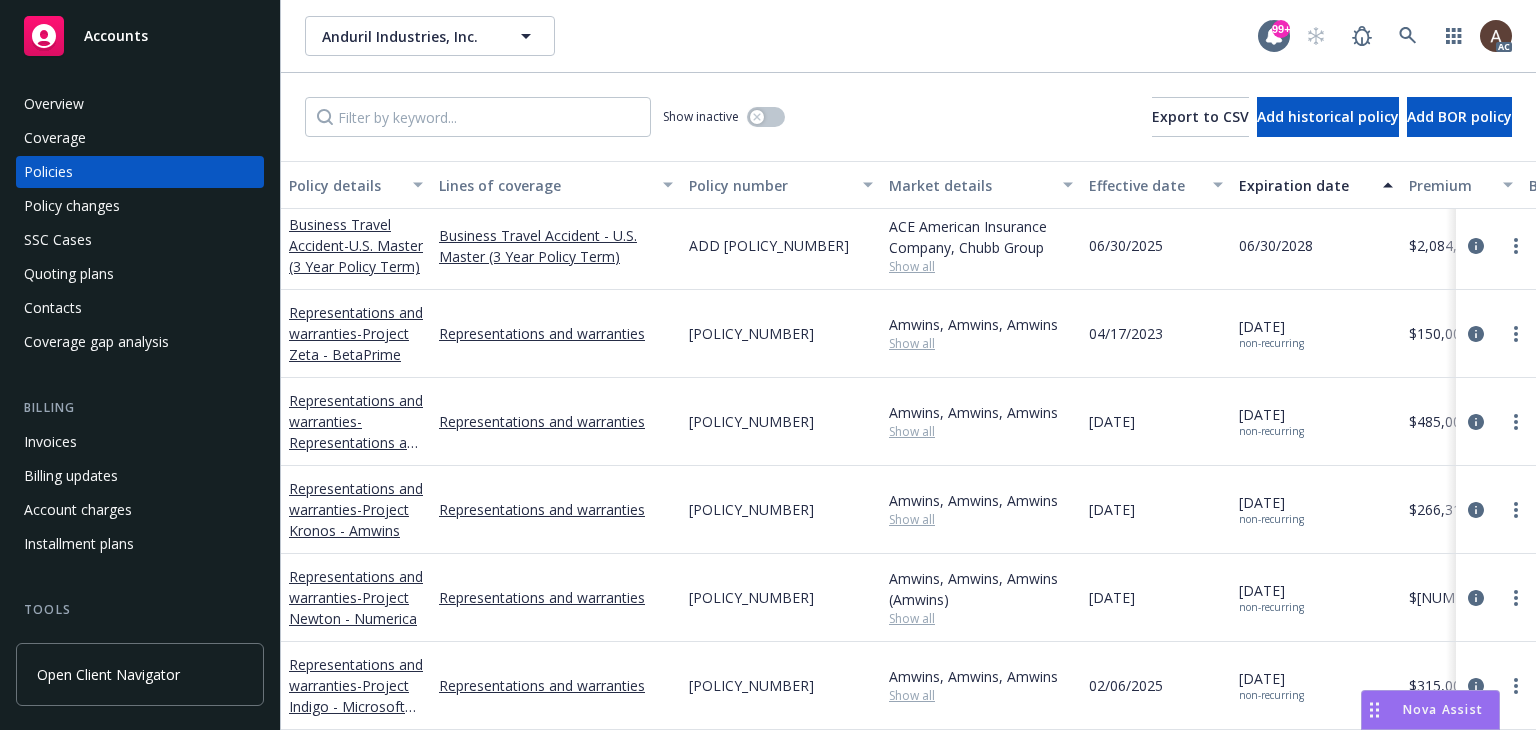 click on "Policy changes" at bounding box center [140, 206] 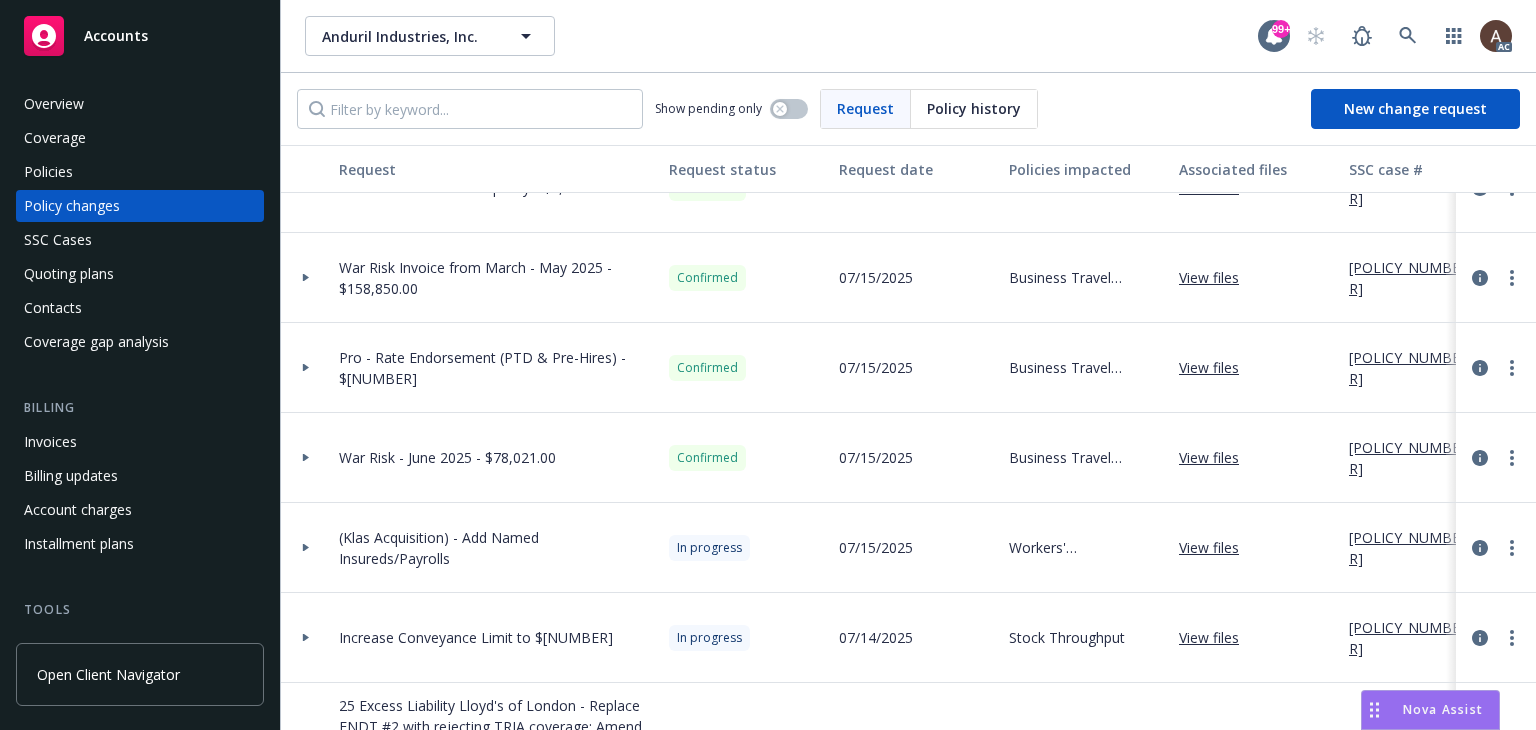 scroll, scrollTop: 700, scrollLeft: 0, axis: vertical 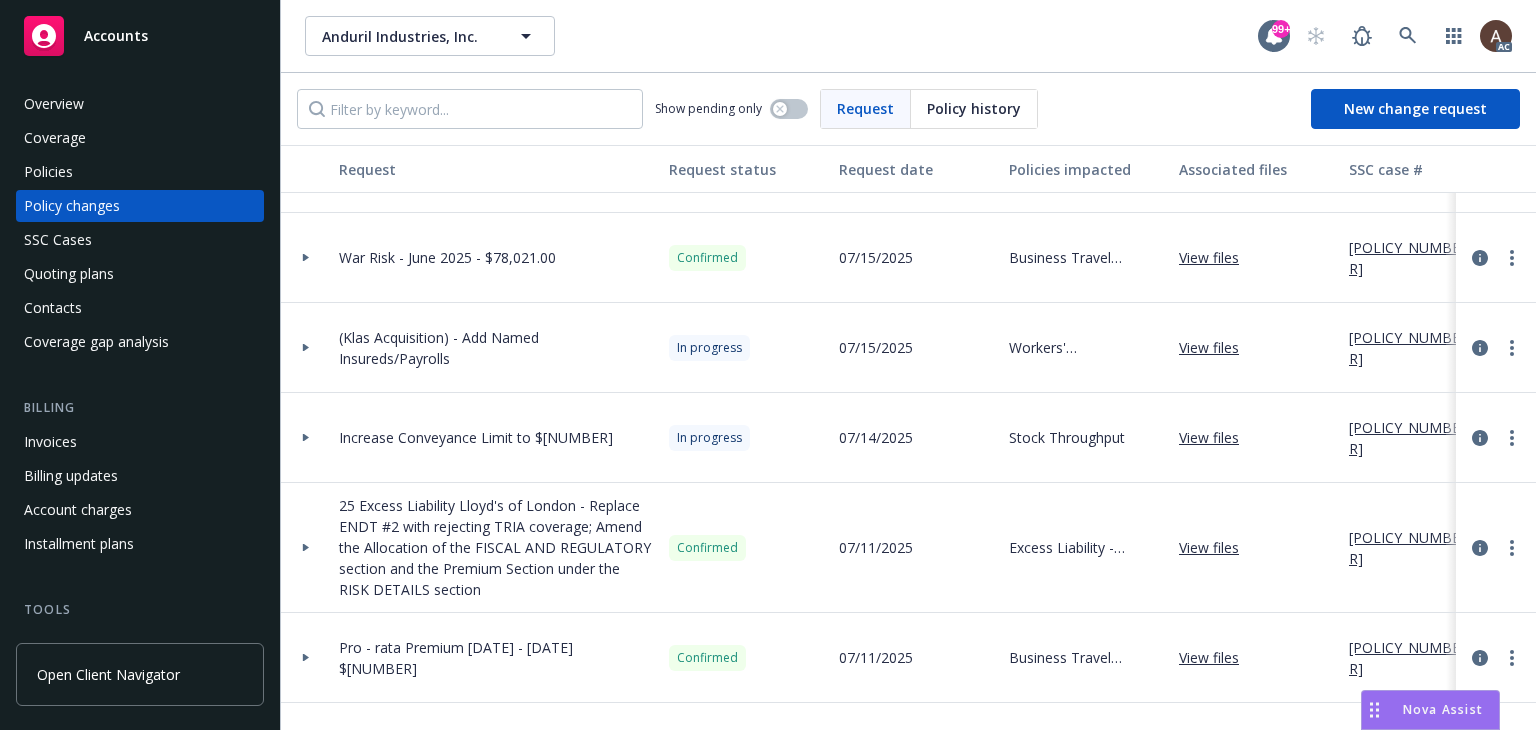 click 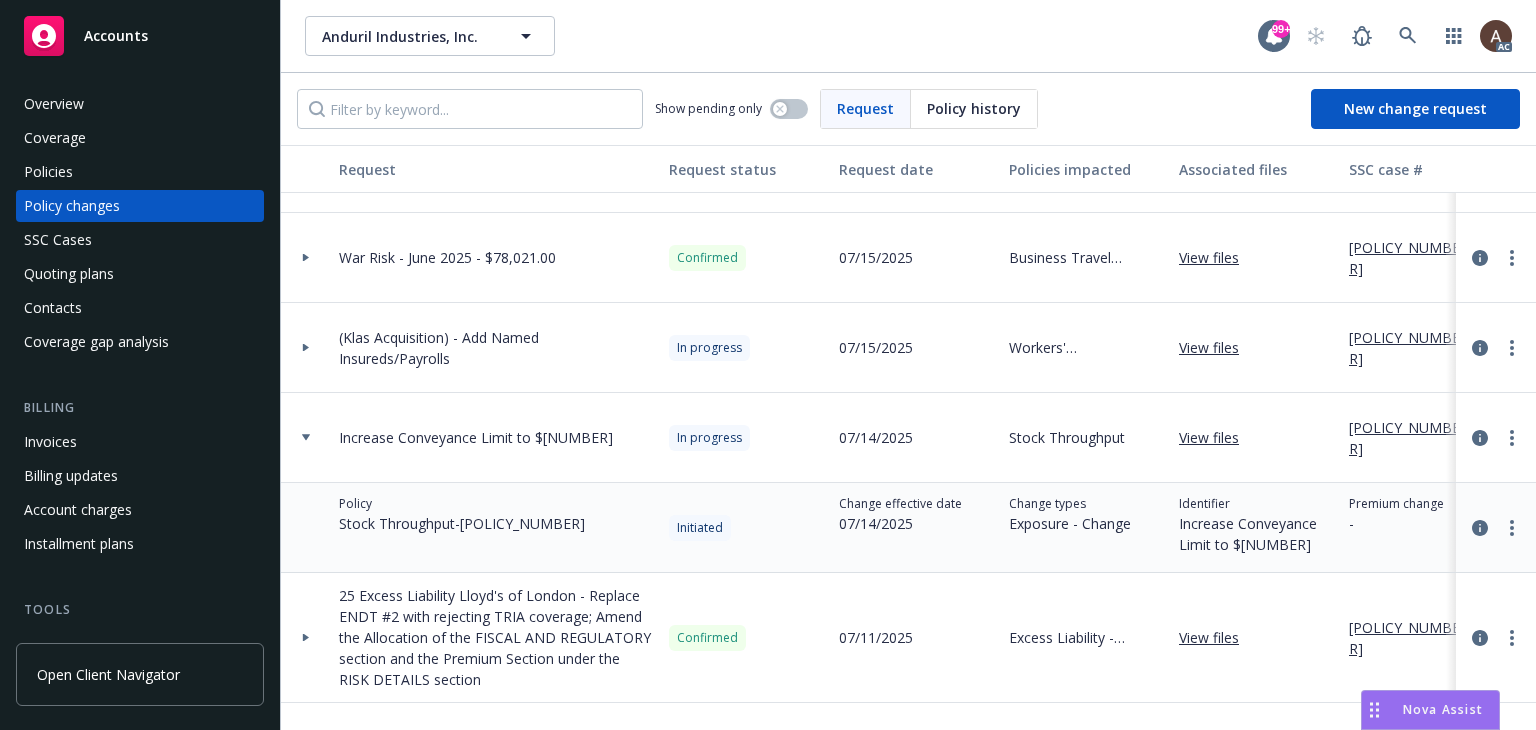 click on "[POLICY_NUMBER]" at bounding box center (1416, 438) 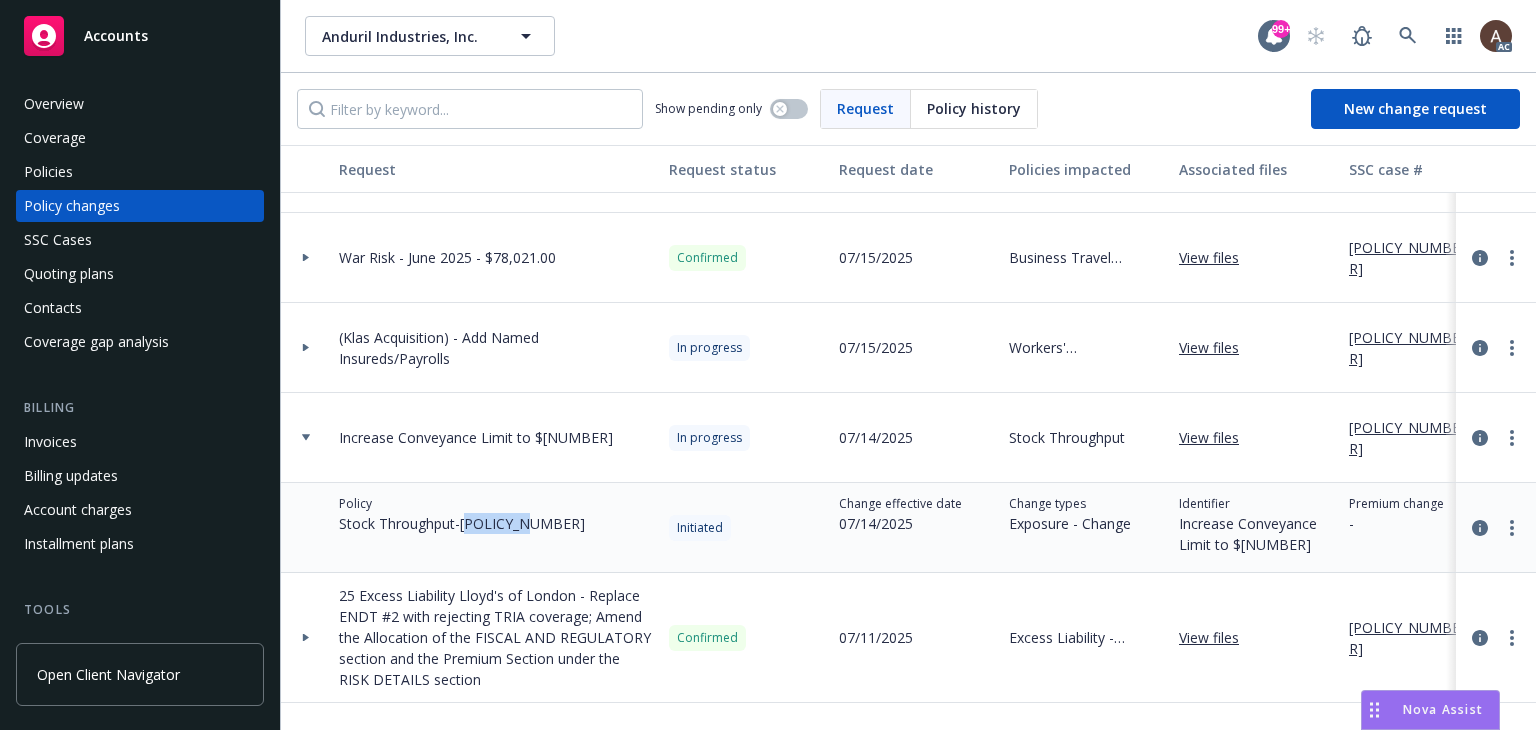 drag, startPoint x: 470, startPoint y: 521, endPoint x: 549, endPoint y: 523, distance: 79.025314 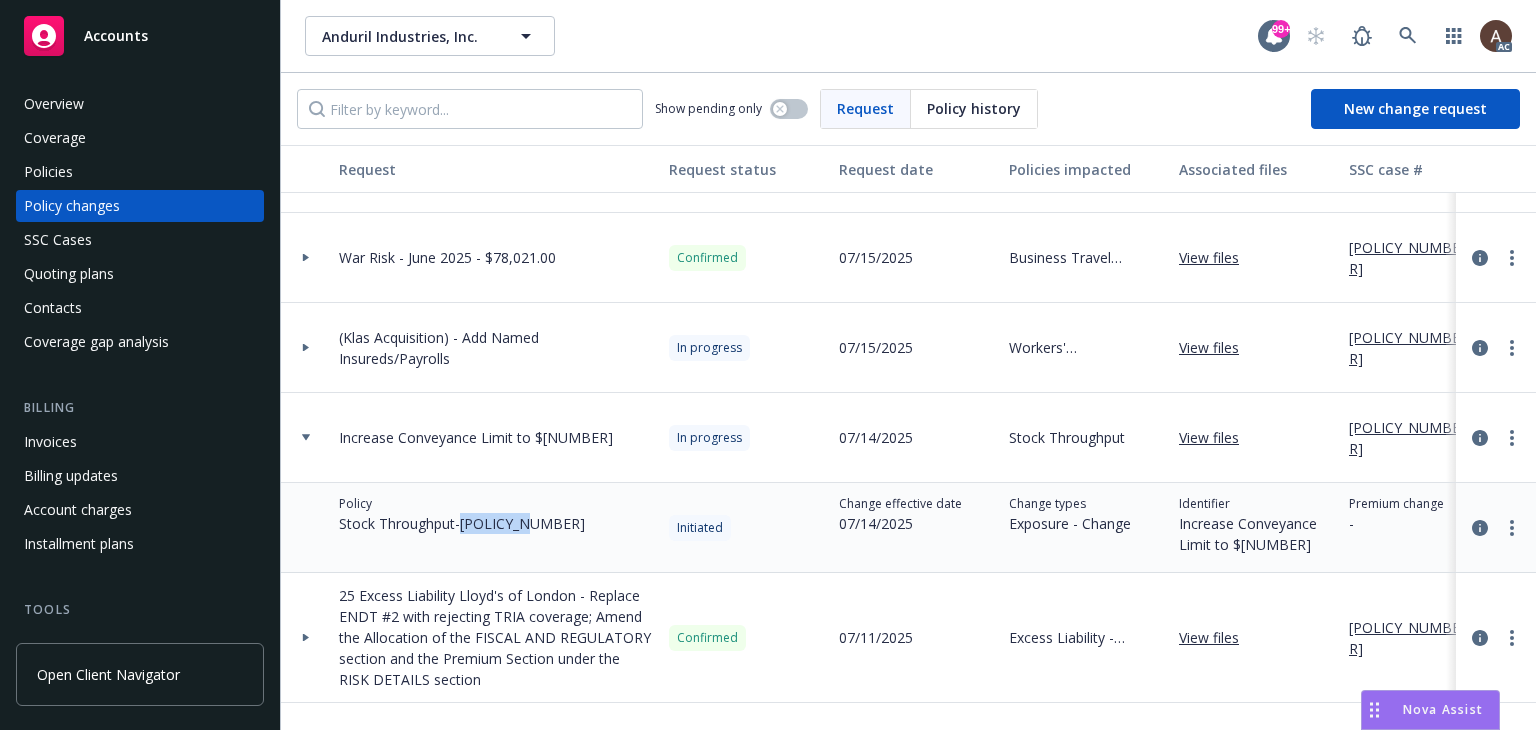 drag, startPoint x: 467, startPoint y: 525, endPoint x: 564, endPoint y: 529, distance: 97.082436 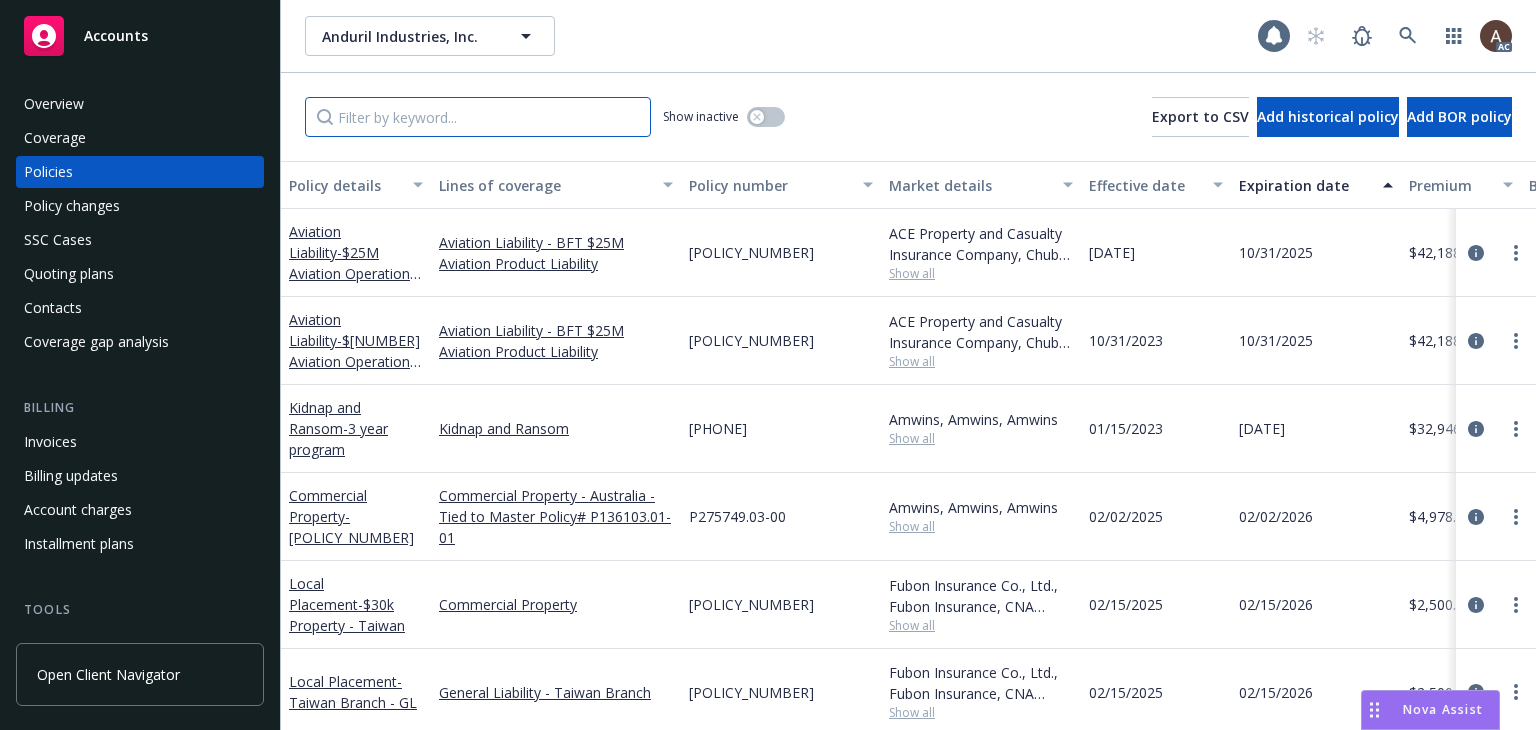click at bounding box center (478, 117) 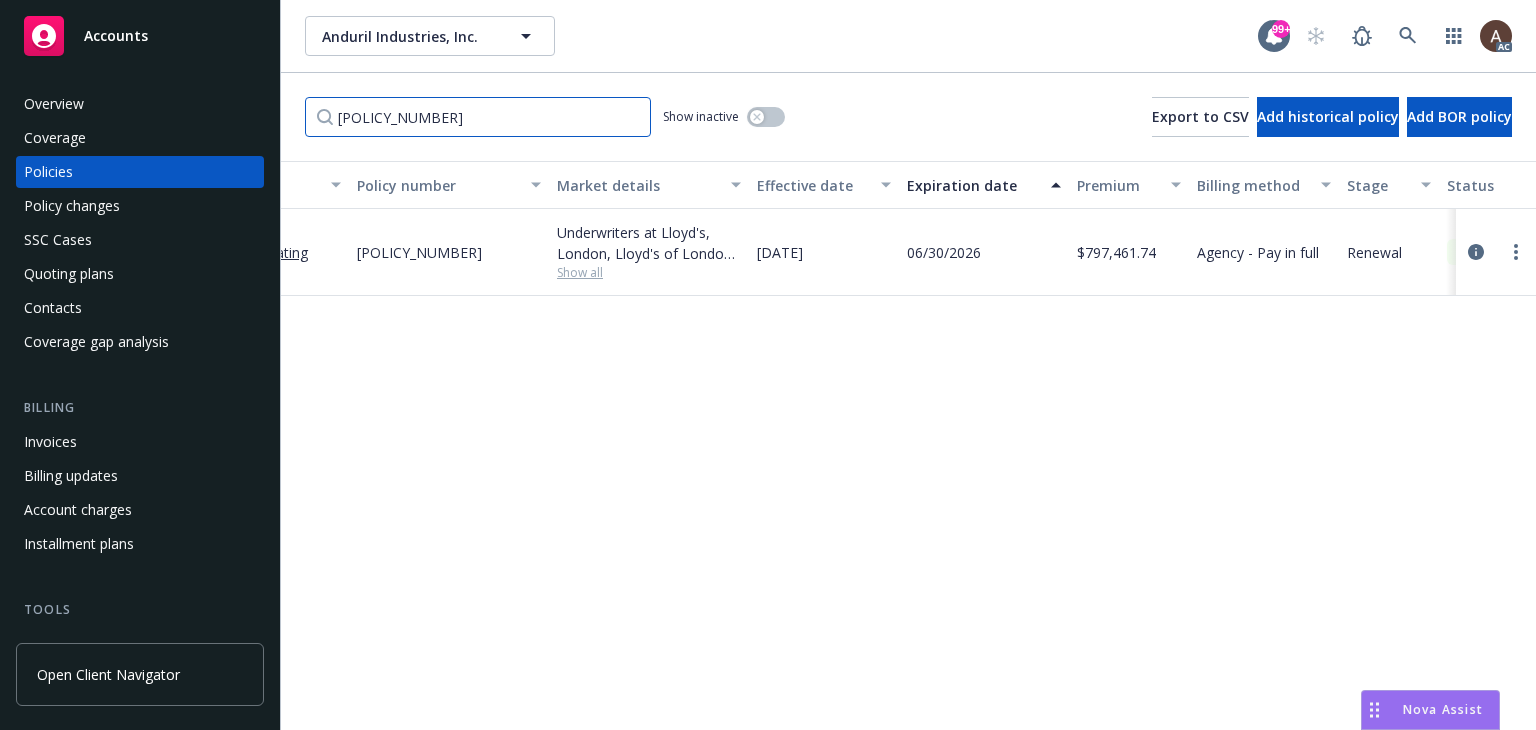 scroll, scrollTop: 0, scrollLeft: 336, axis: horizontal 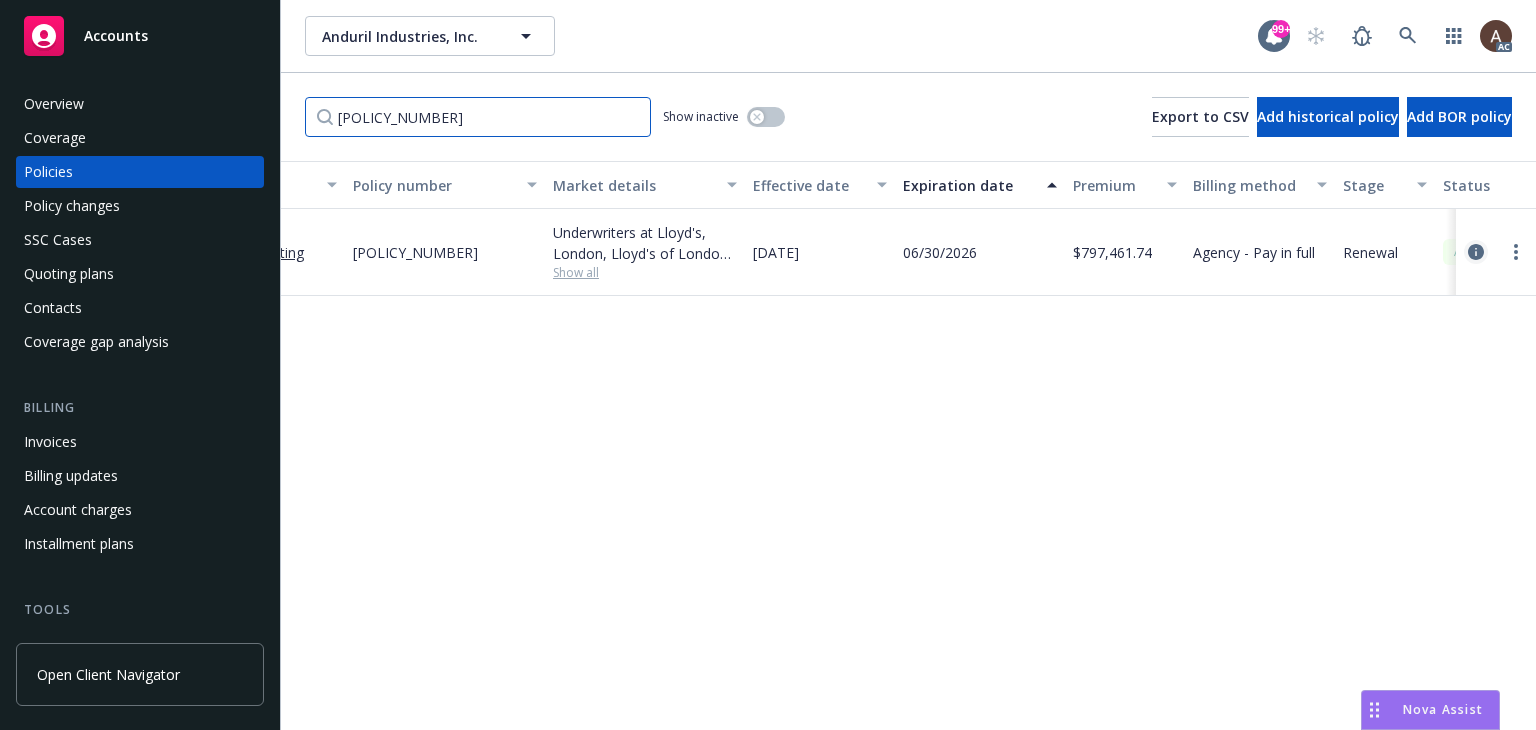 type on "[POLICY_NUMBER]" 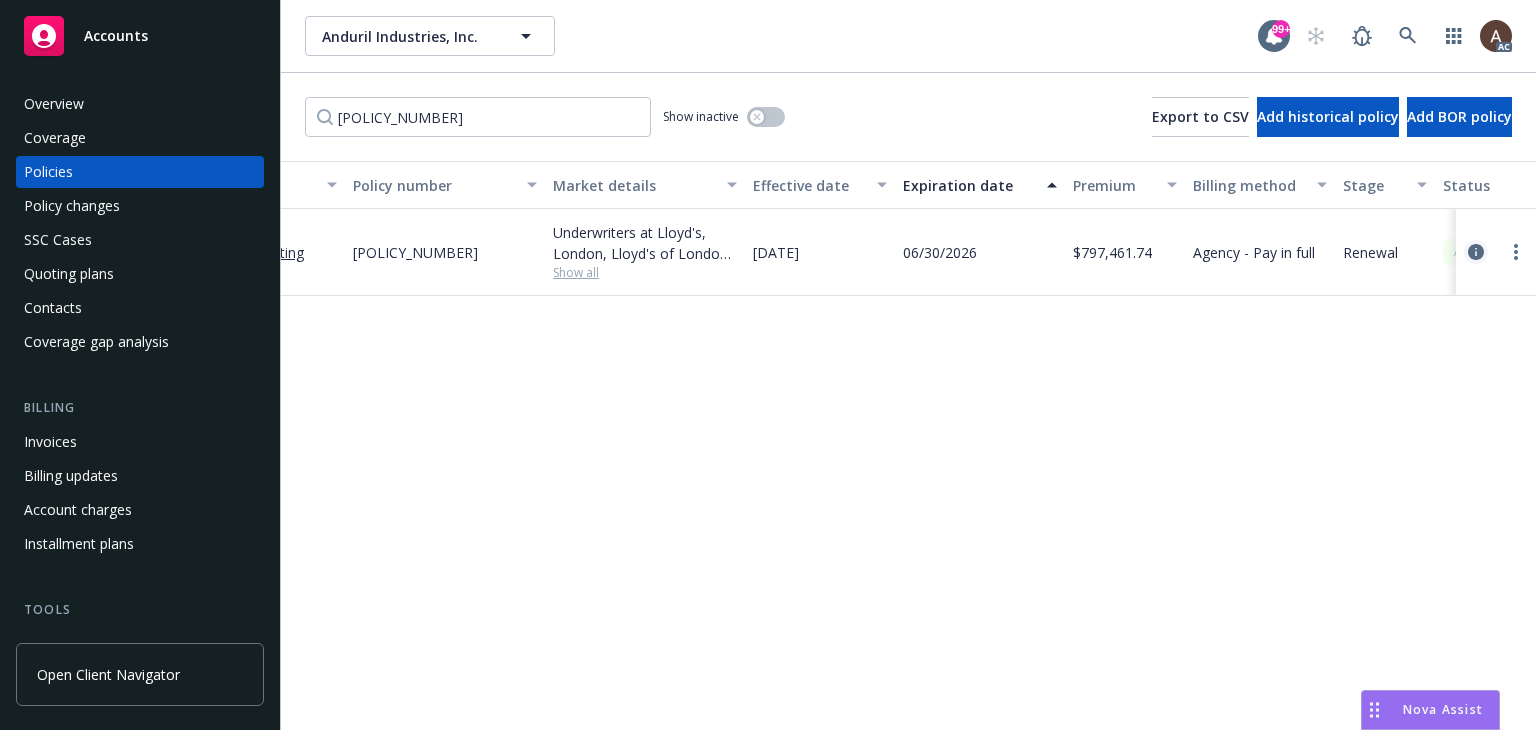 click 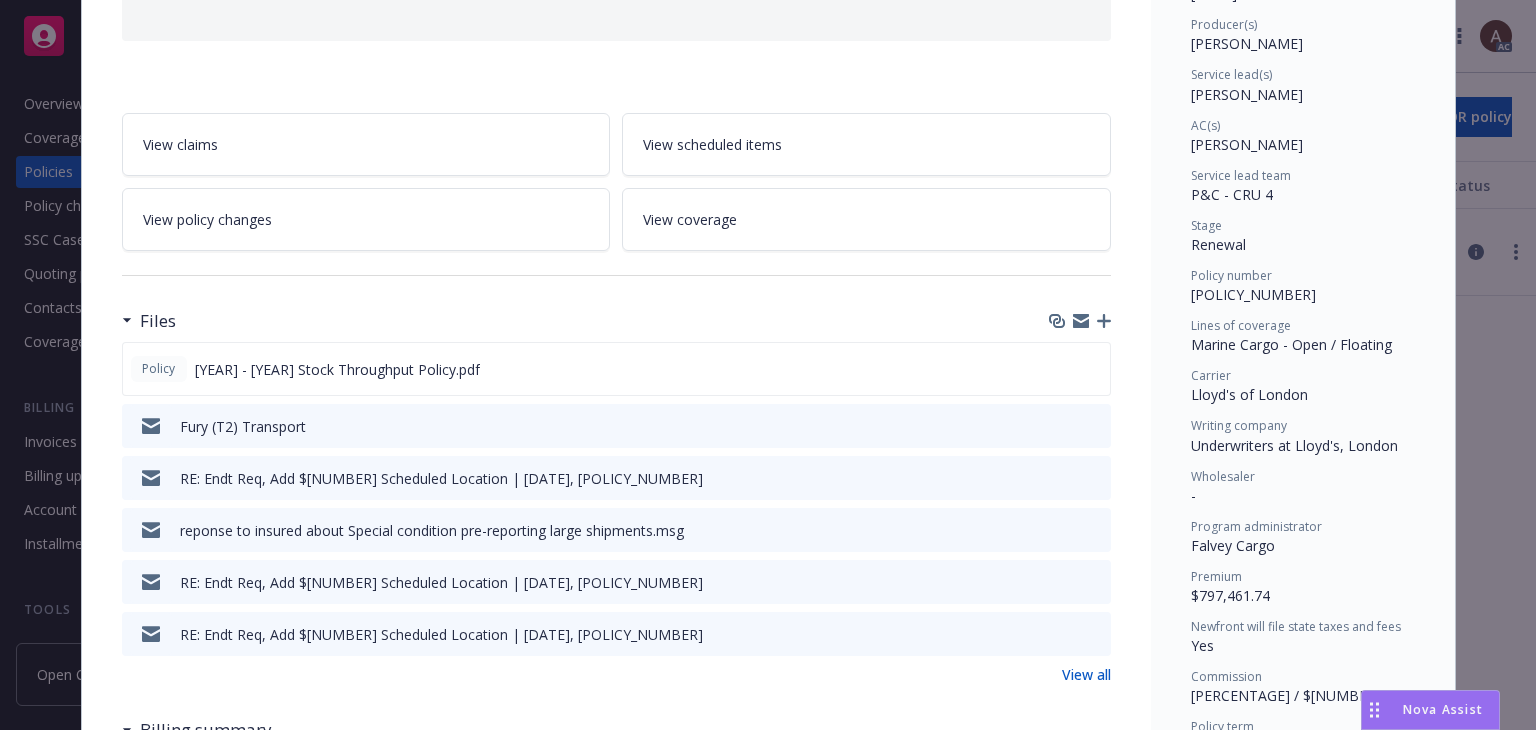 scroll, scrollTop: 300, scrollLeft: 0, axis: vertical 